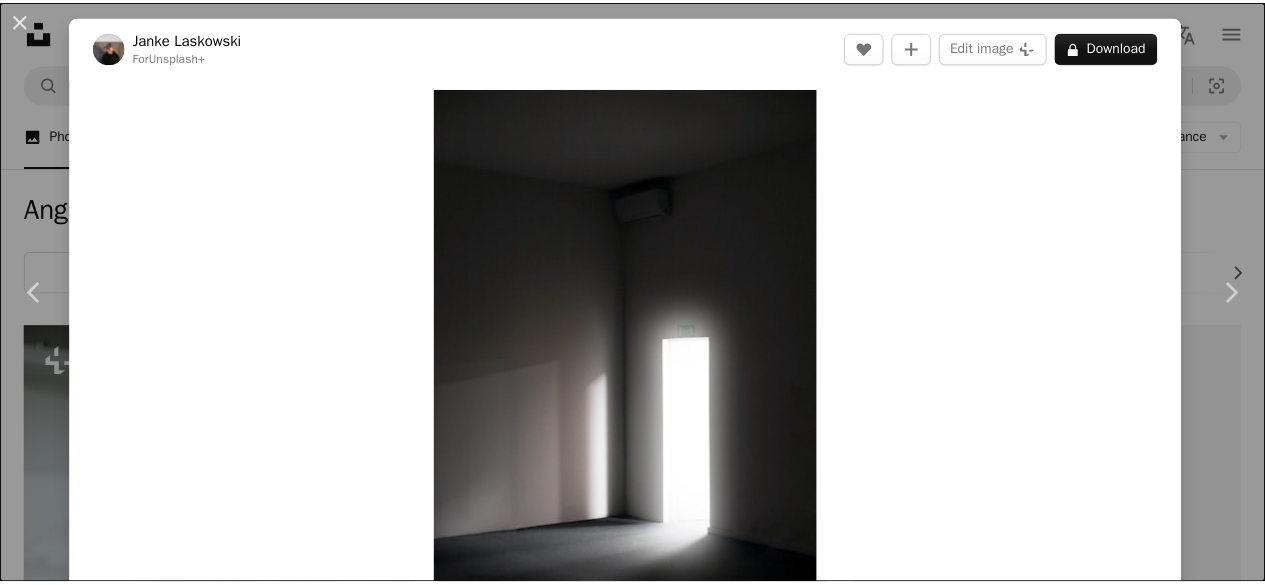 scroll, scrollTop: 2679, scrollLeft: 0, axis: vertical 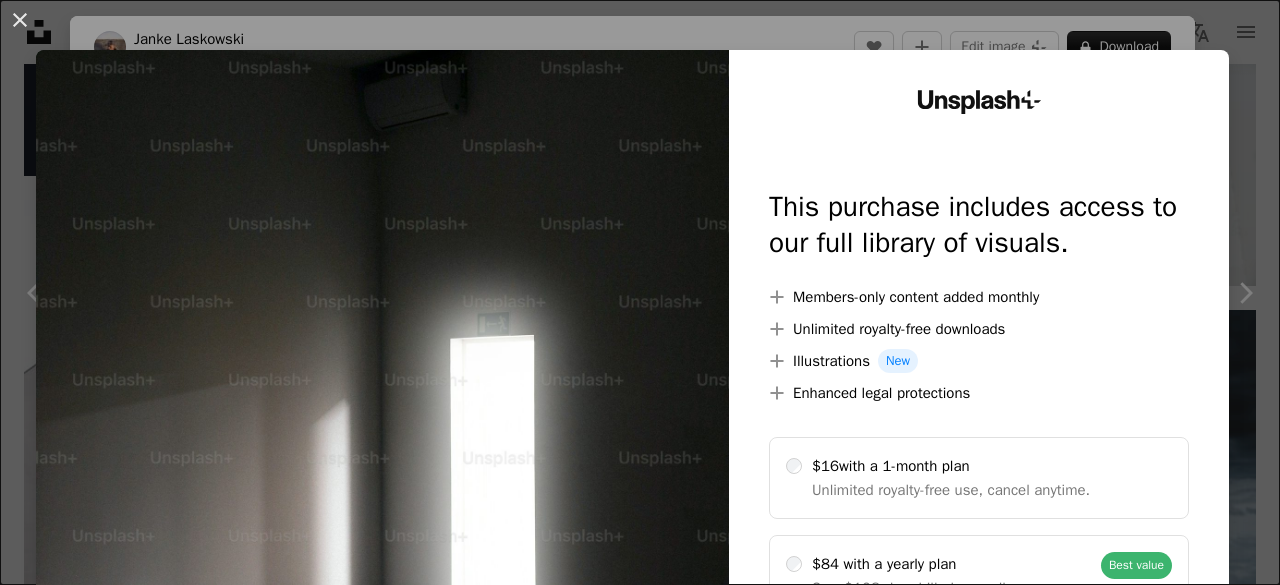 click on "An X shape Unsplash+ This purchase includes access to our full library of visuals. A plus sign Members-only content added monthly A plus sign Unlimited royalty-free downloads A plus sign Illustrations  New A plus sign Enhanced legal protections $16  with a 1-month plan Unlimited royalty-free use, cancel anytime. $84   with a yearly plan Save  $108  when billed annually. Best value Continue with purchase Taxes where applicable. Renews automatically. Cancel anytime." at bounding box center [640, 292] 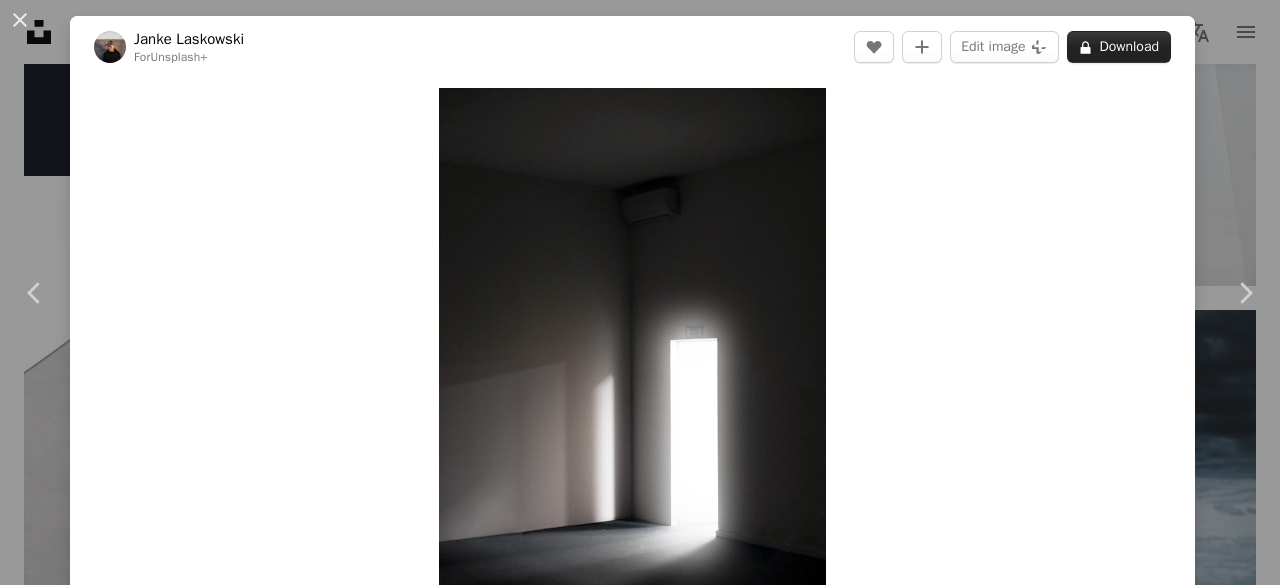 click on "A lock   Download" at bounding box center [1119, 47] 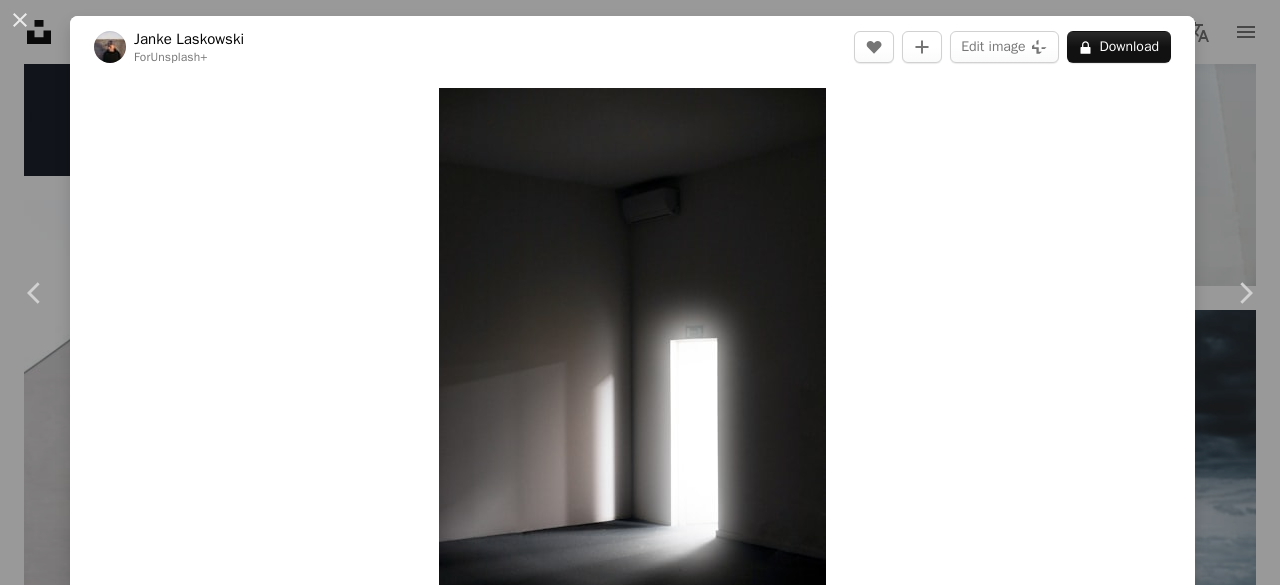 click on "An X shape Unsplash+ This purchase includes access to our full library of visuals. A plus sign Members-only content added monthly A plus sign Unlimited royalty-free downloads A plus sign Illustrations  New A plus sign Enhanced legal protections $16  with a 1-month plan Unlimited royalty-free use, cancel anytime. $84   with a yearly plan Save  $108  when billed annually. Best value Continue with purchase Taxes where applicable. Renews automatically. Cancel anytime." at bounding box center [640, 5987] 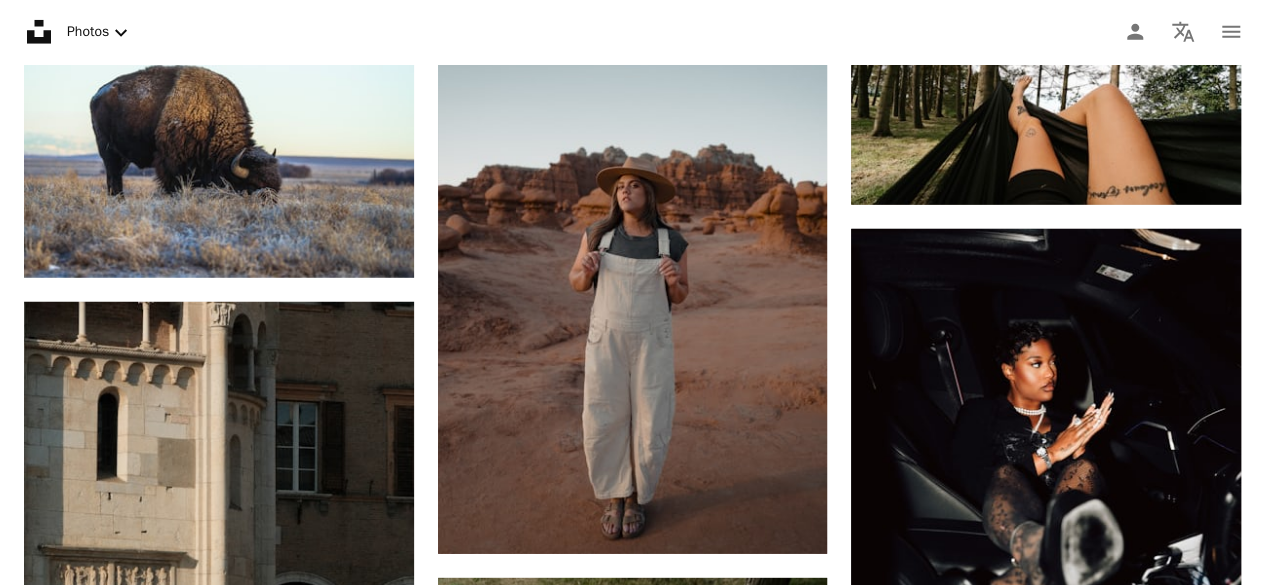 scroll, scrollTop: 0, scrollLeft: 0, axis: both 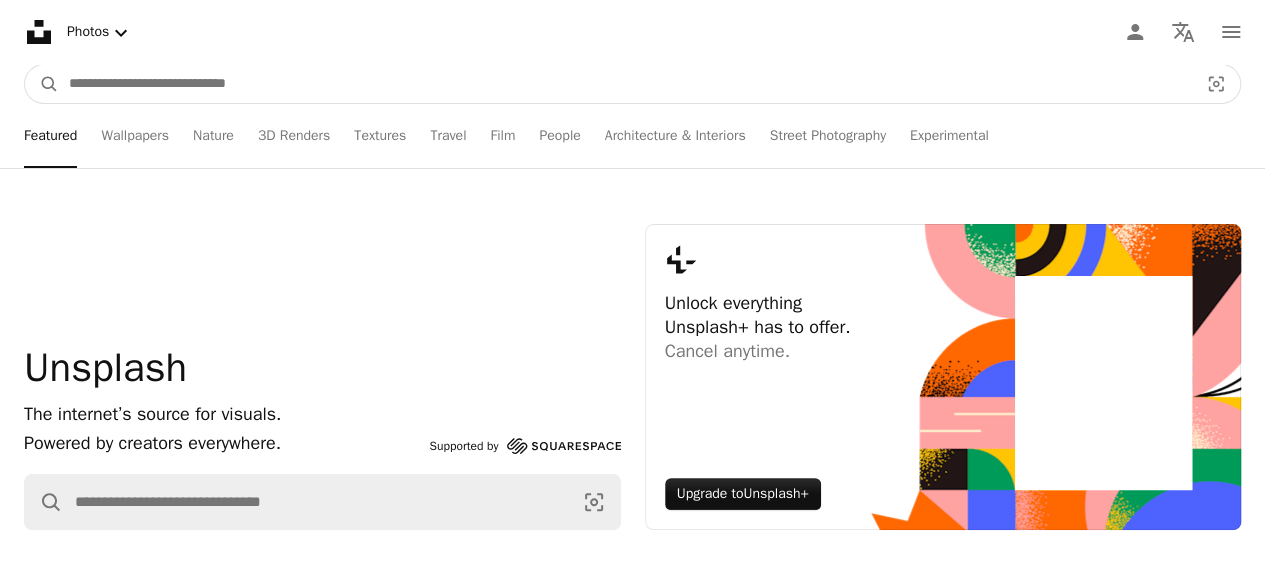 click at bounding box center (625, 84) 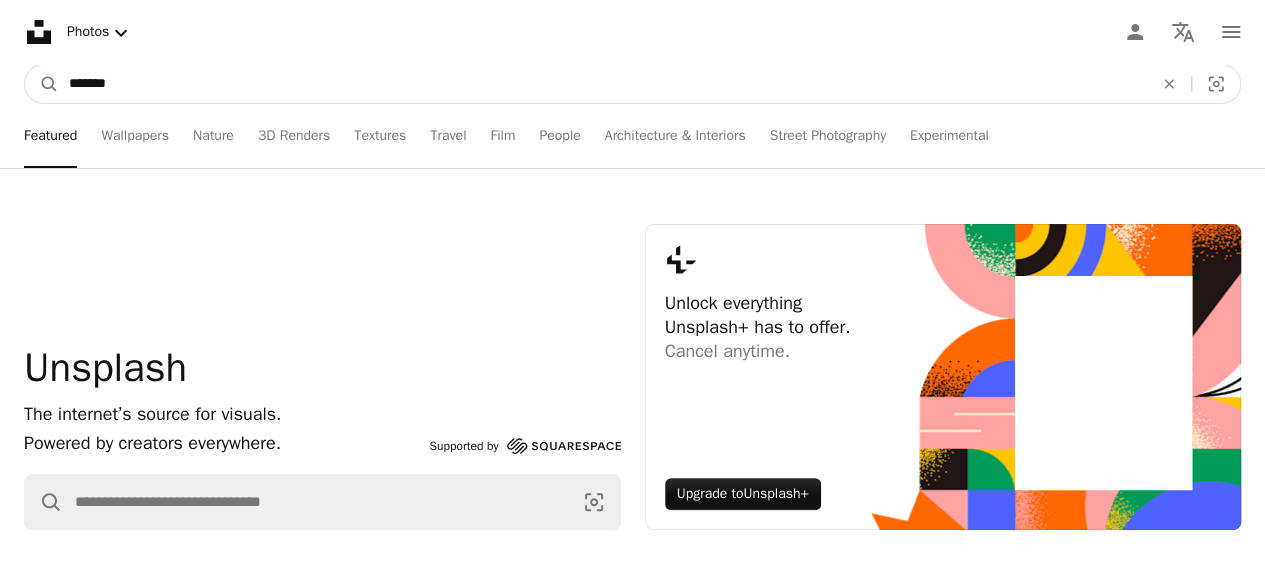 type on "*******" 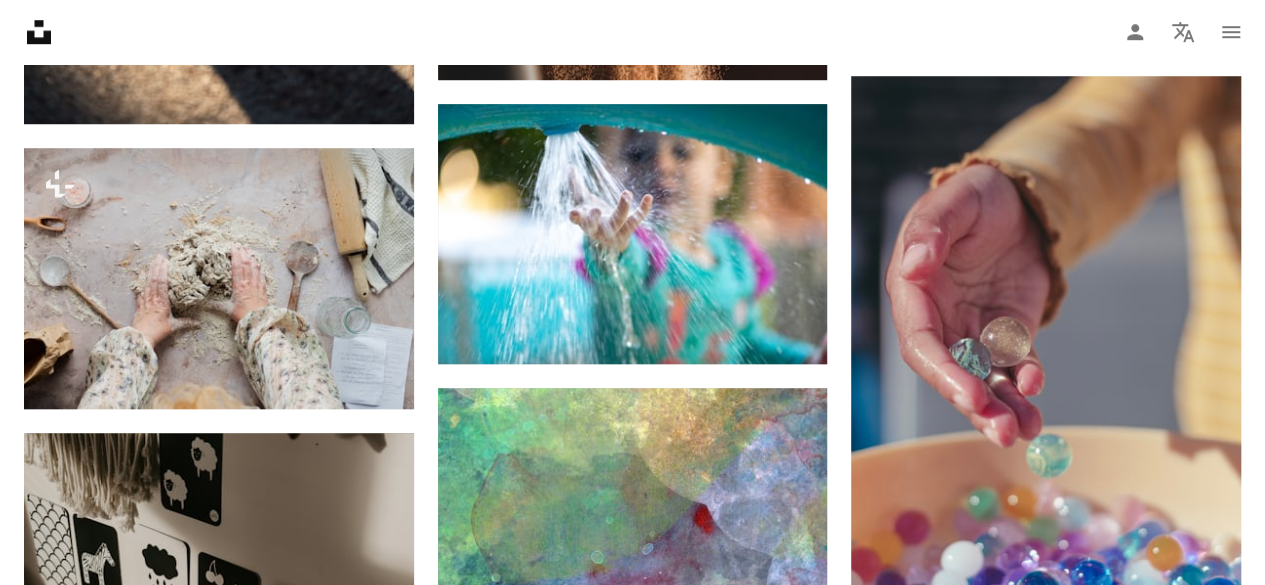 scroll, scrollTop: 840, scrollLeft: 0, axis: vertical 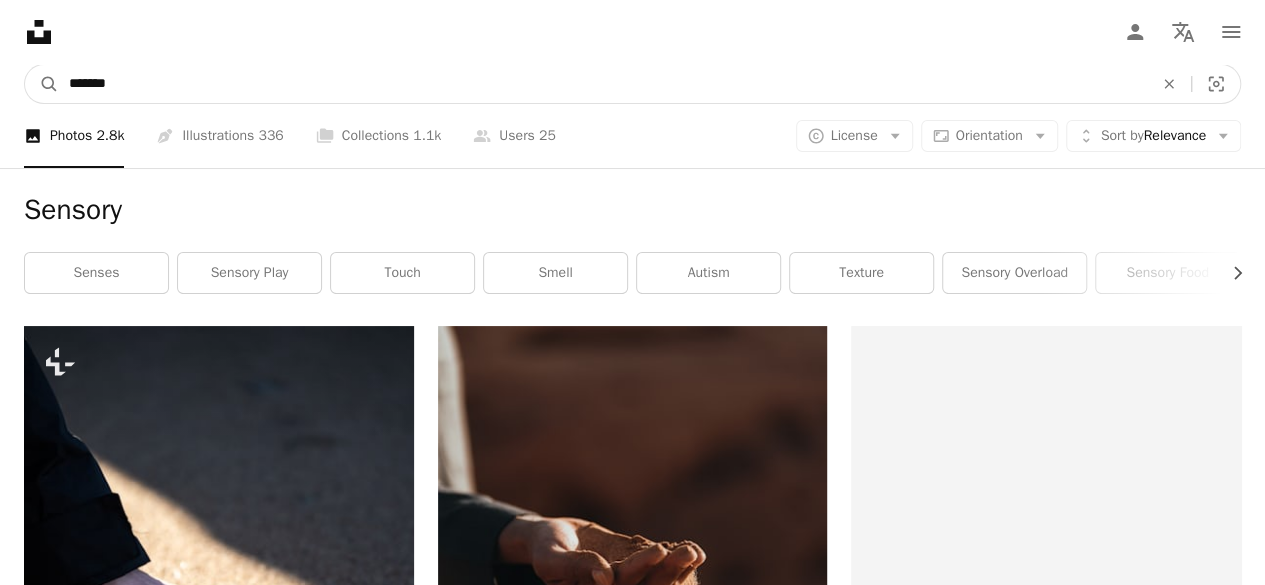 click on "*******" at bounding box center (603, 84) 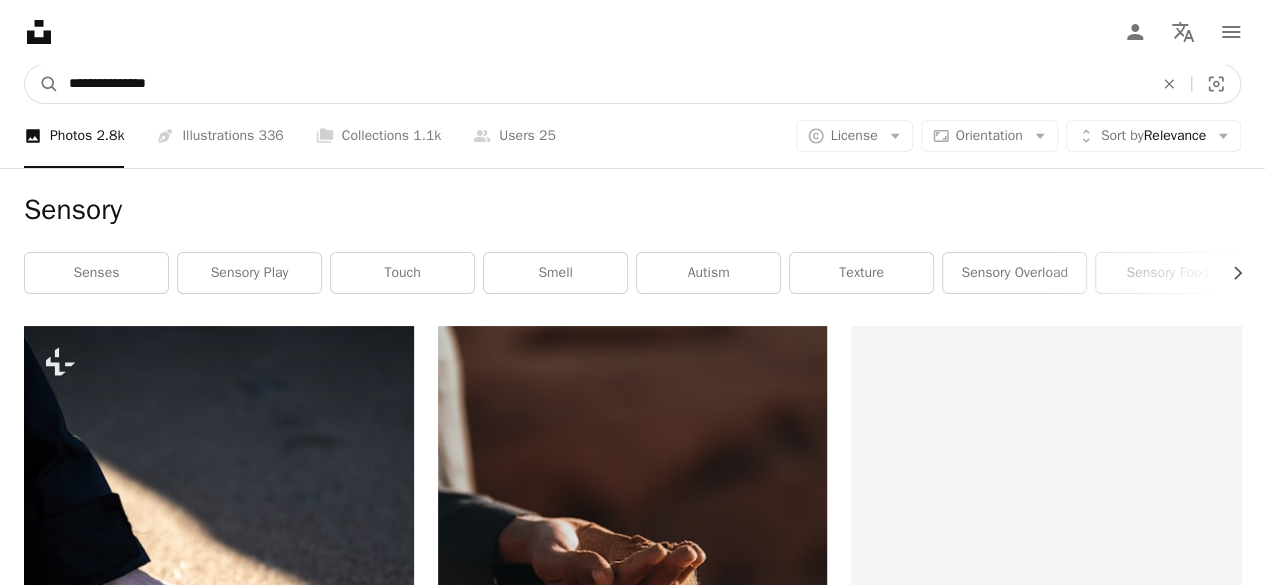 type on "**********" 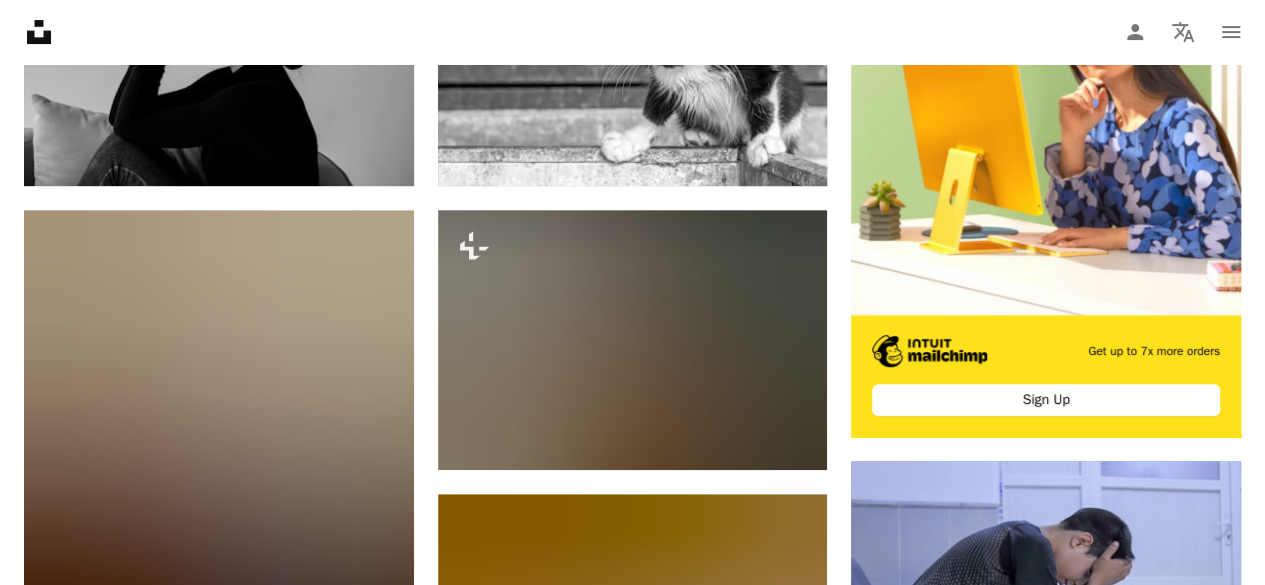 scroll, scrollTop: 560, scrollLeft: 0, axis: vertical 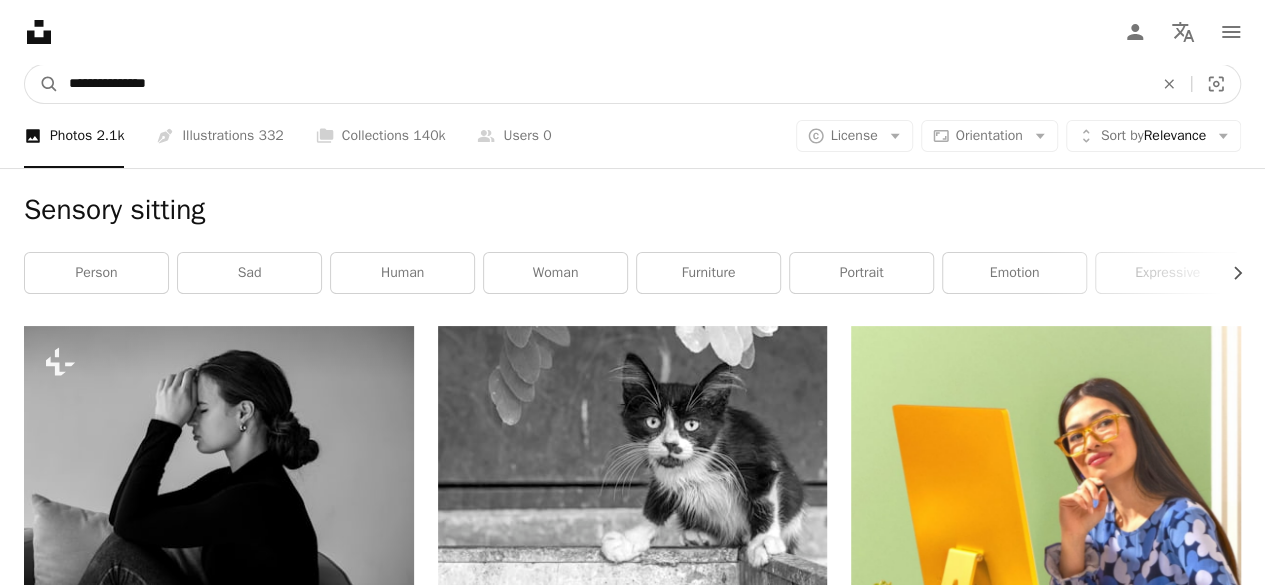 click on "**********" at bounding box center (603, 84) 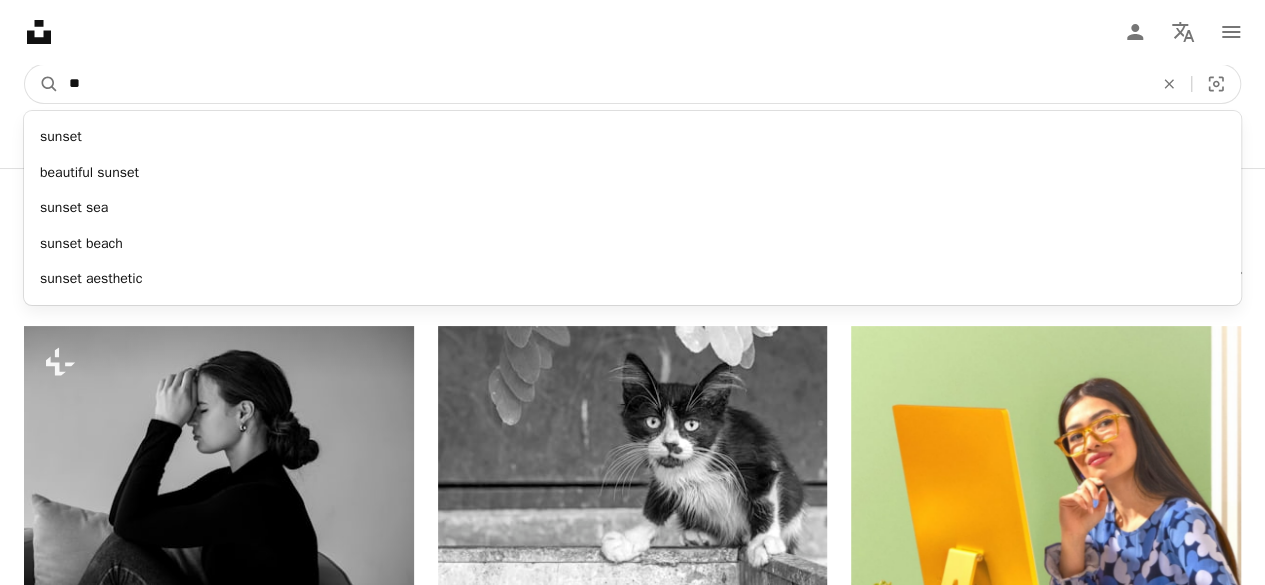 type on "*" 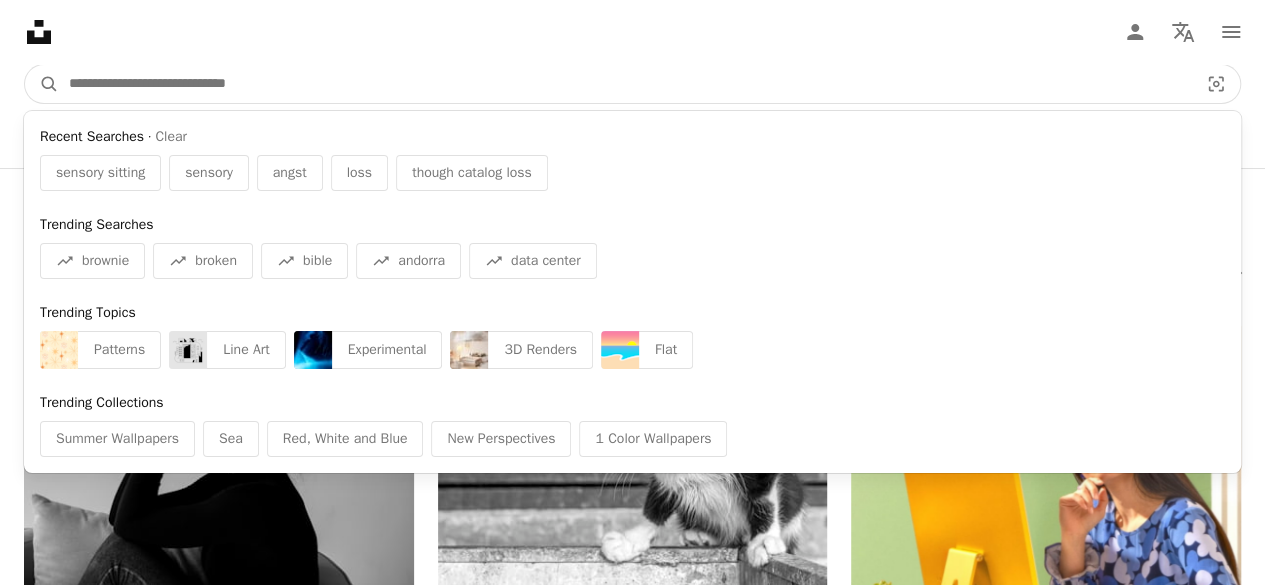click at bounding box center [625, 84] 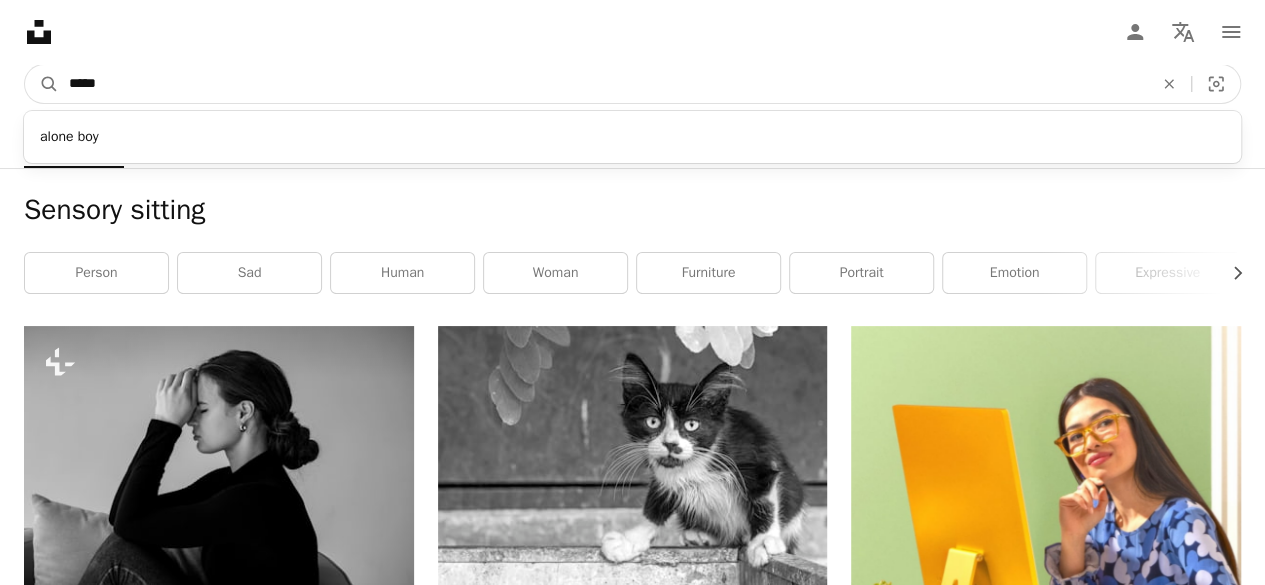 type on "*****" 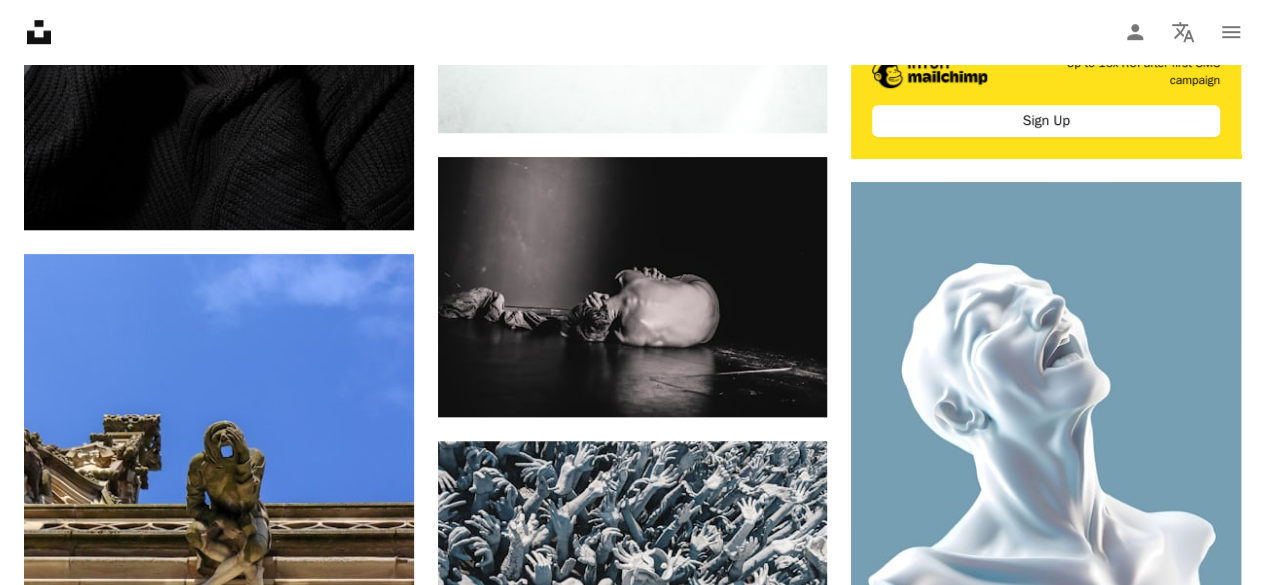 scroll, scrollTop: 746, scrollLeft: 0, axis: vertical 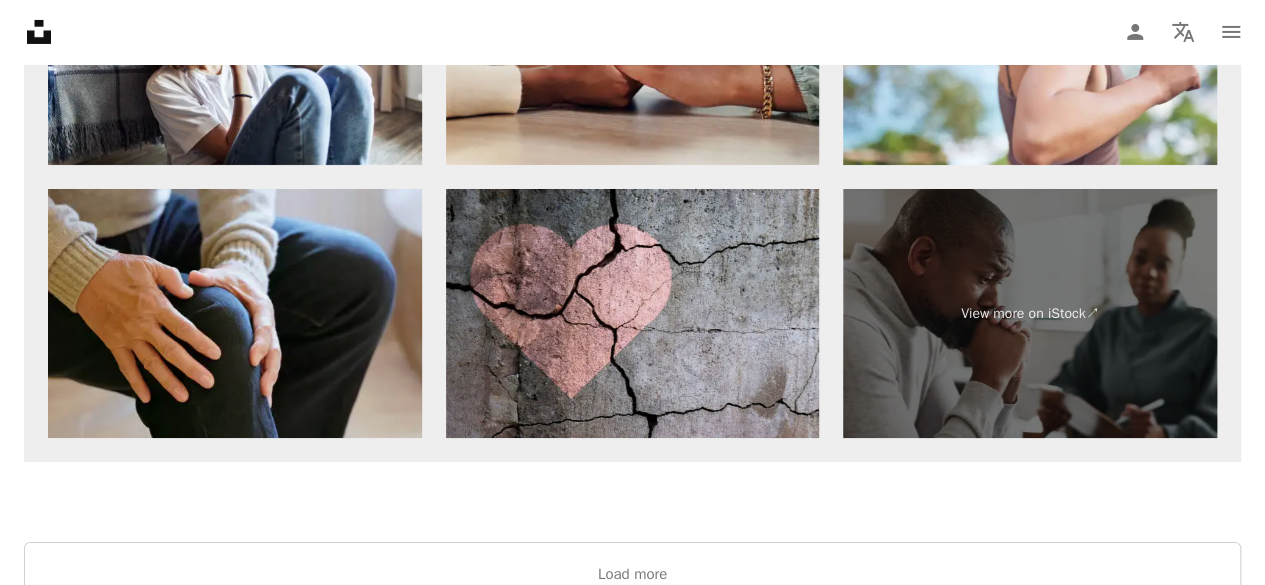click at bounding box center (633, 313) 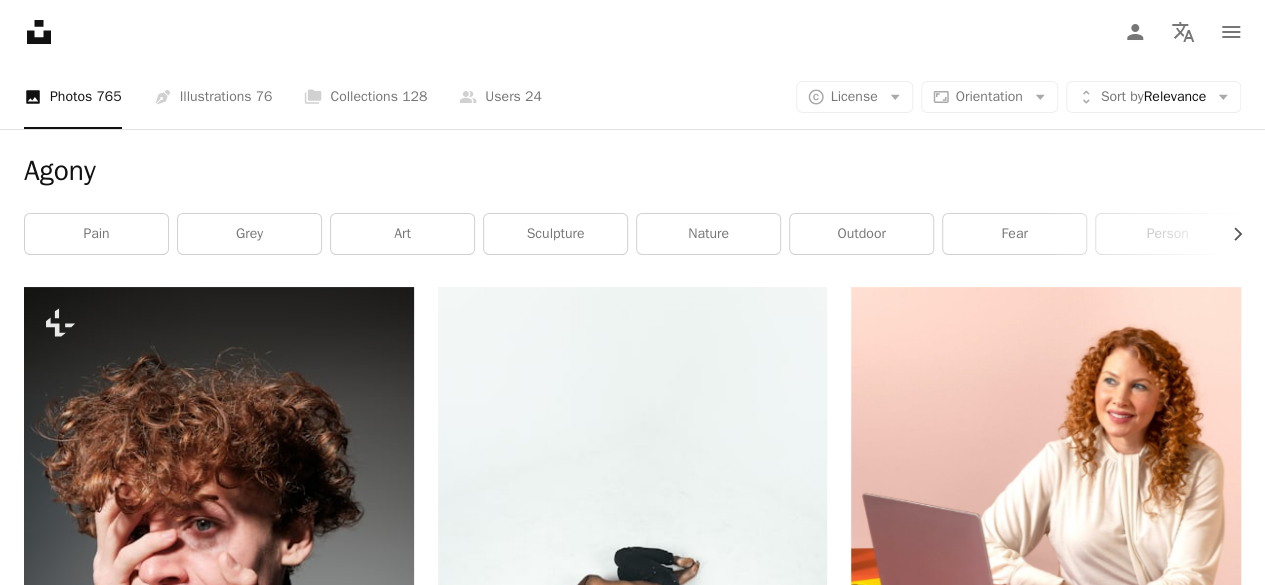 scroll, scrollTop: 0, scrollLeft: 0, axis: both 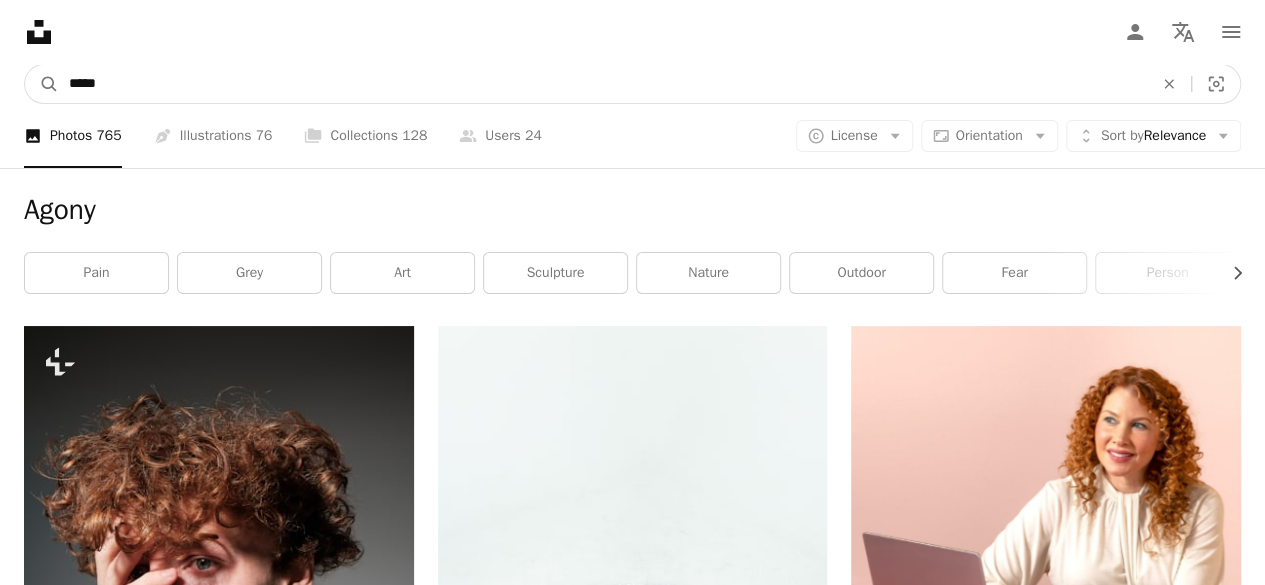 click on "*****" at bounding box center (603, 84) 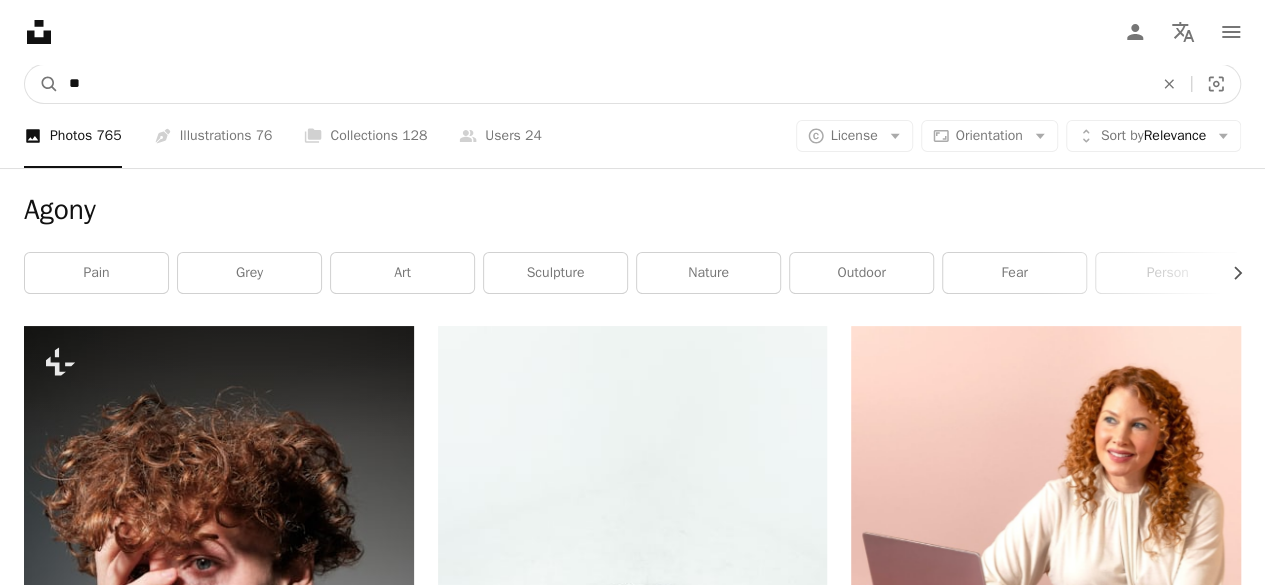 type on "*" 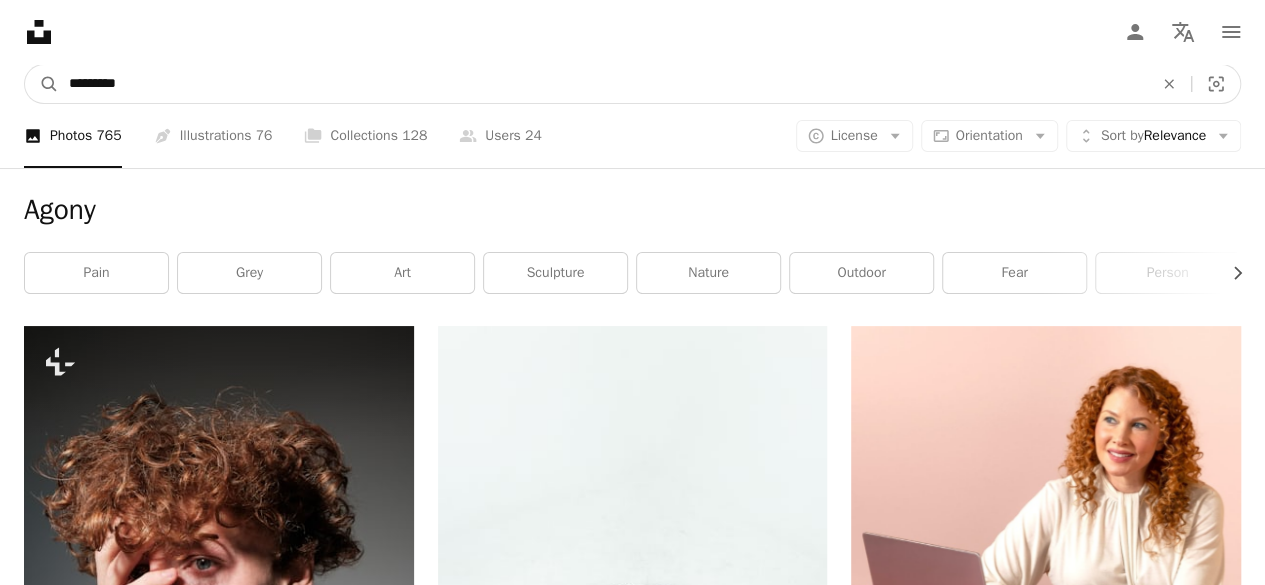 type on "*********" 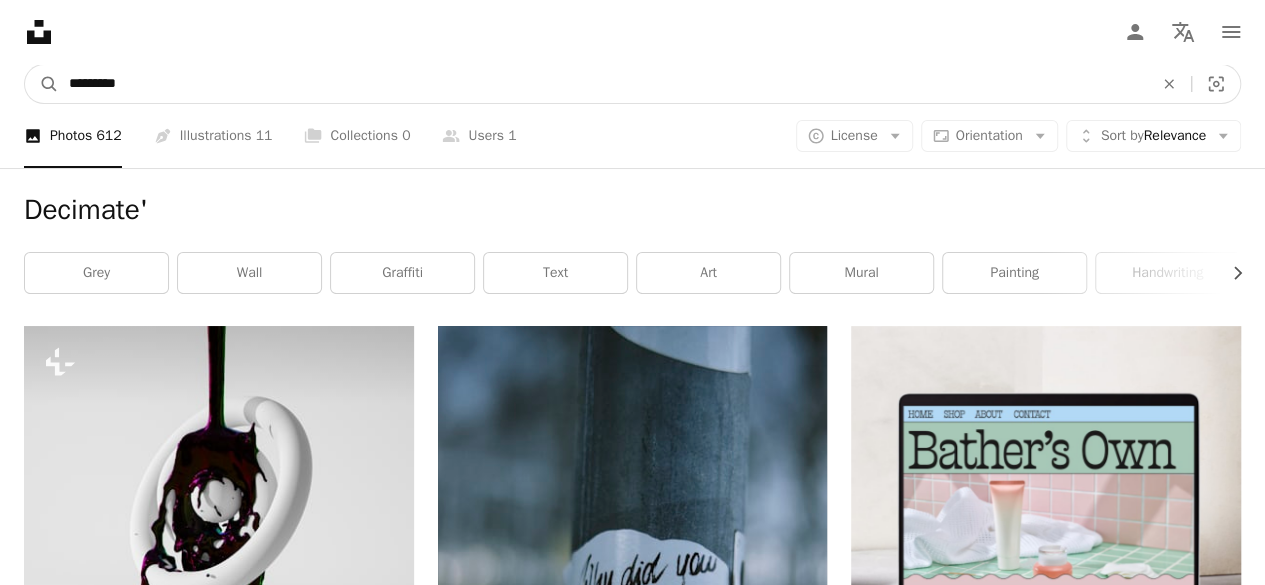 click on "*********" at bounding box center [603, 84] 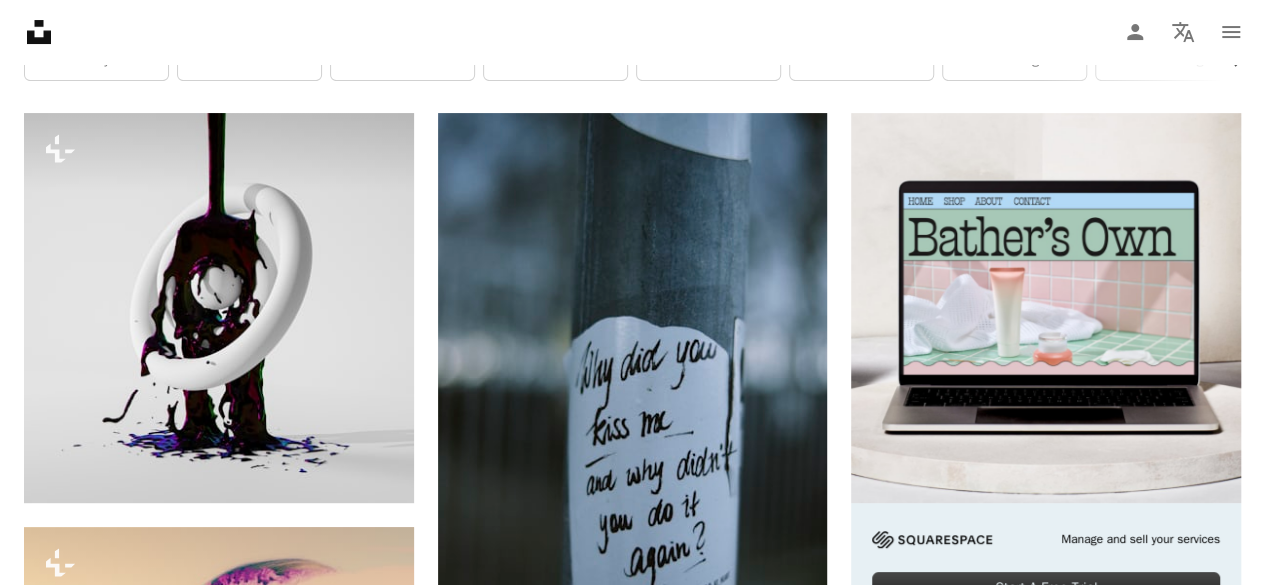 scroll, scrollTop: 239, scrollLeft: 0, axis: vertical 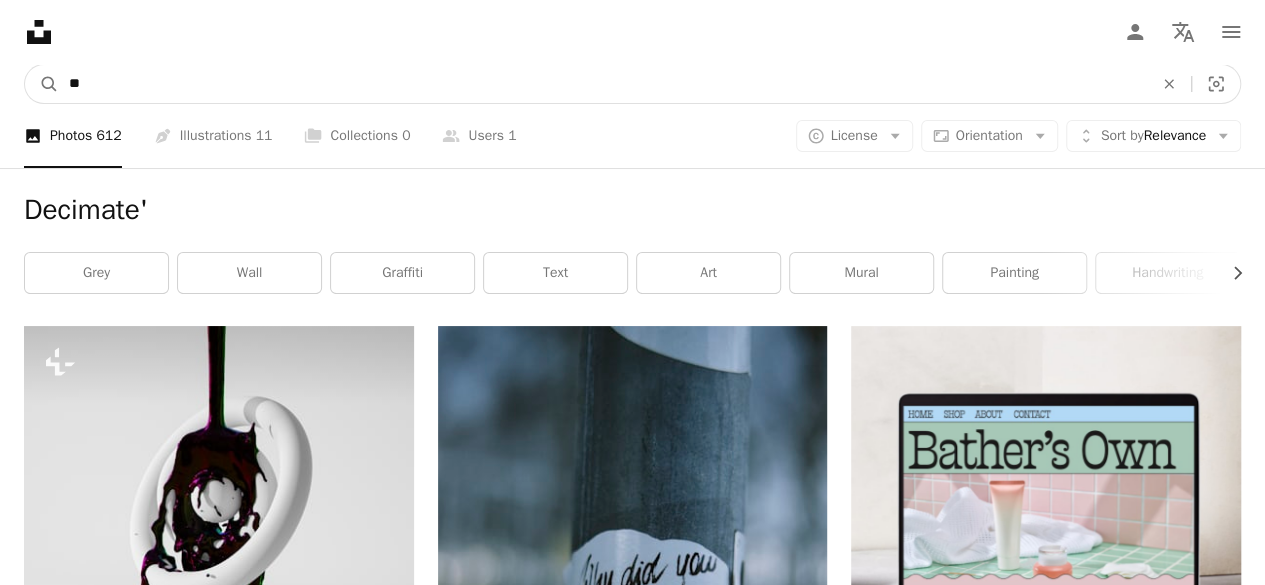 type on "*" 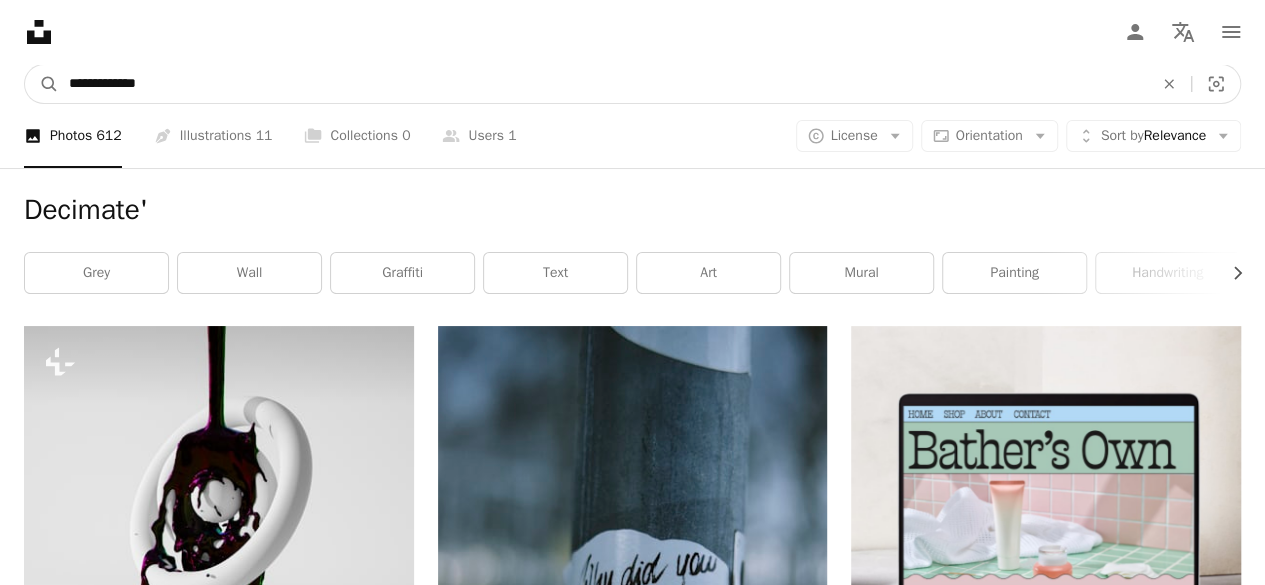 type on "**********" 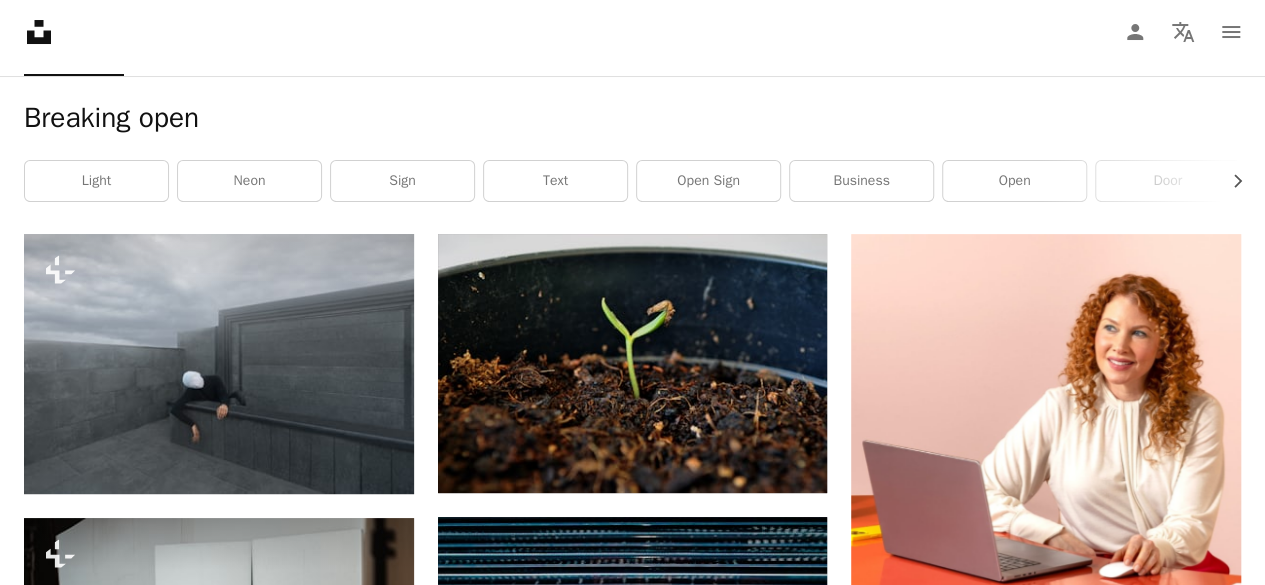 scroll, scrollTop: 0, scrollLeft: 0, axis: both 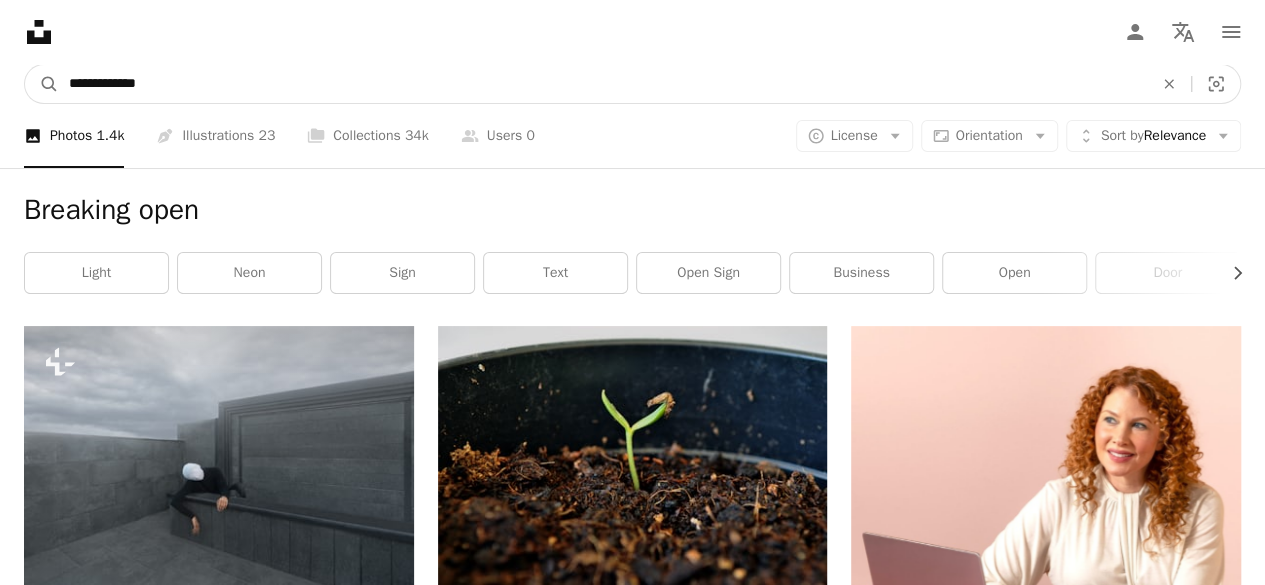 click on "**********" at bounding box center [603, 84] 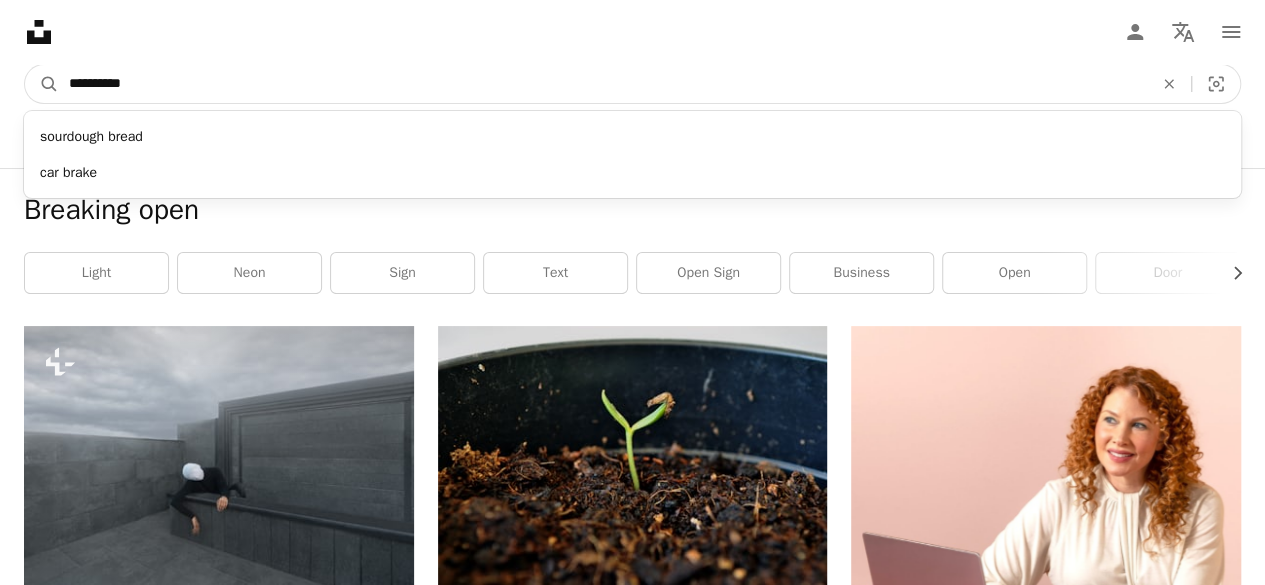 type on "**********" 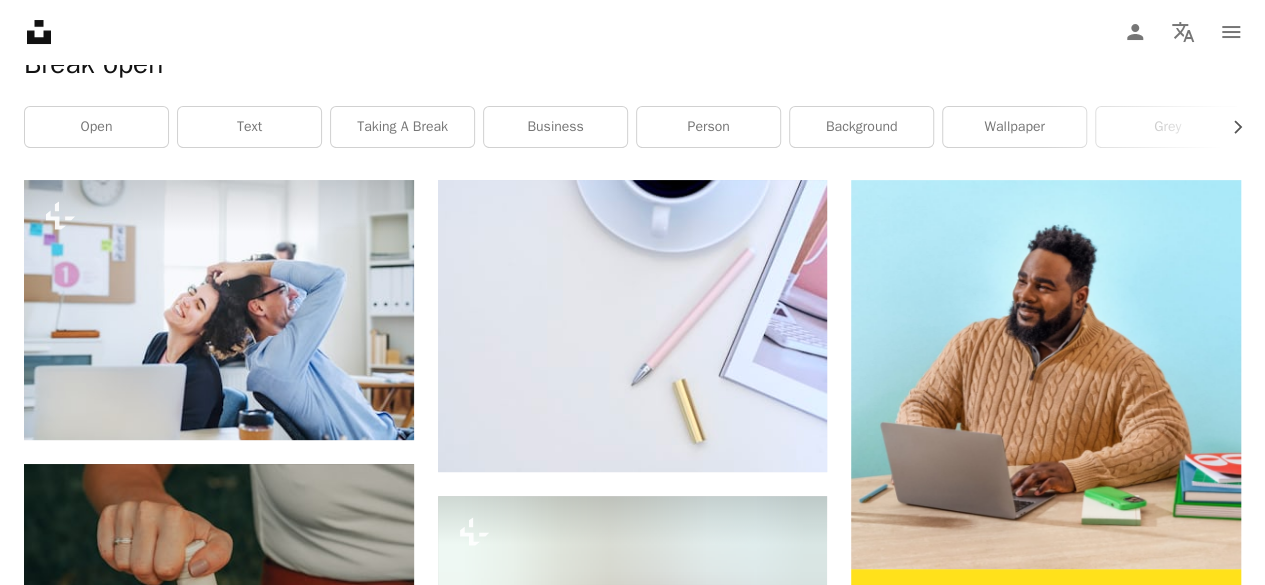 scroll, scrollTop: 0, scrollLeft: 0, axis: both 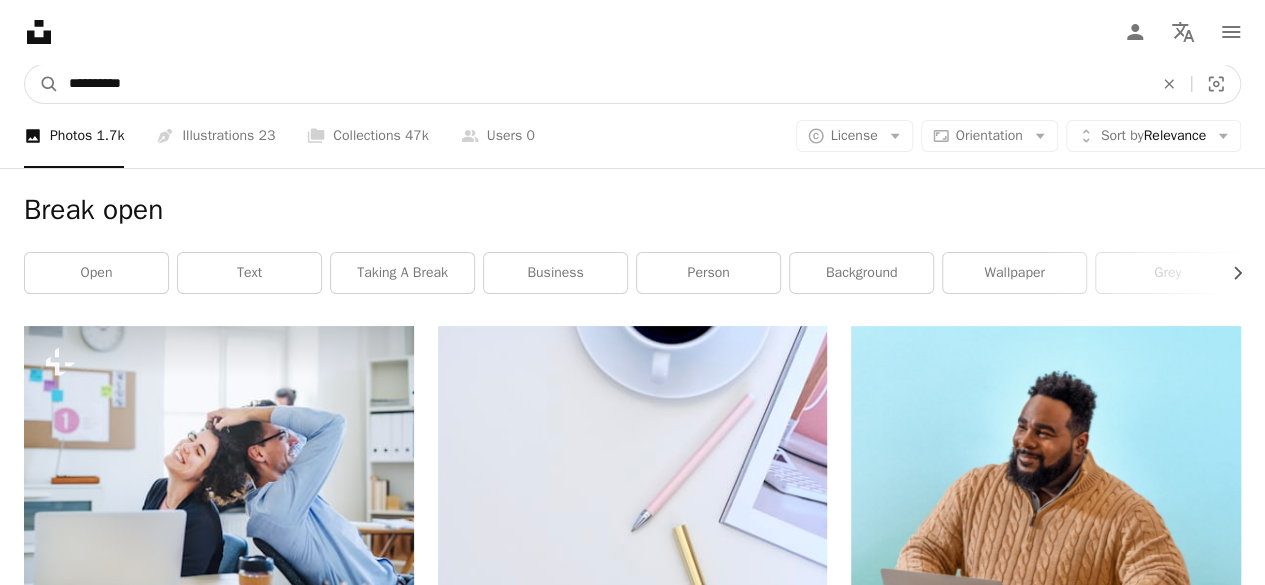 click on "**********" at bounding box center [603, 84] 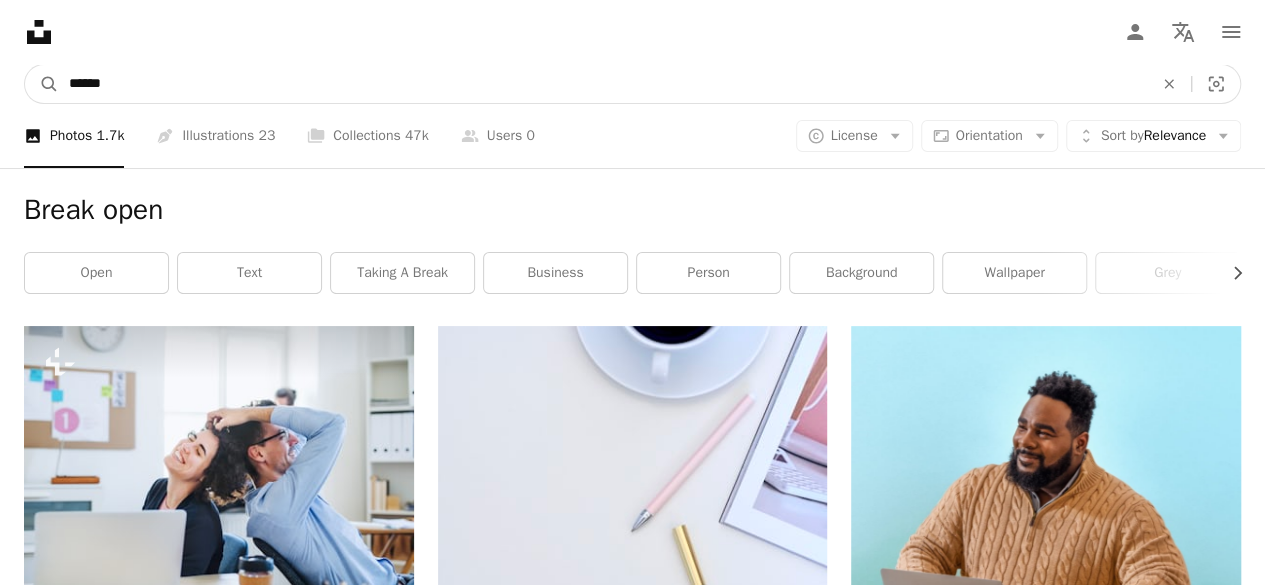 type on "*****" 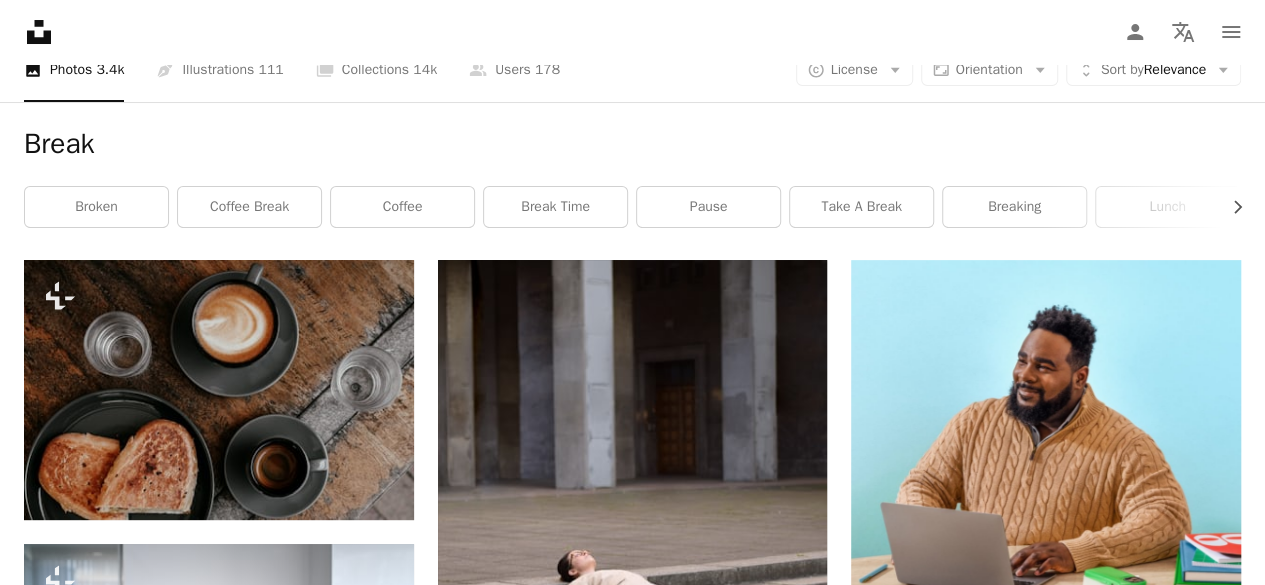 scroll, scrollTop: 0, scrollLeft: 0, axis: both 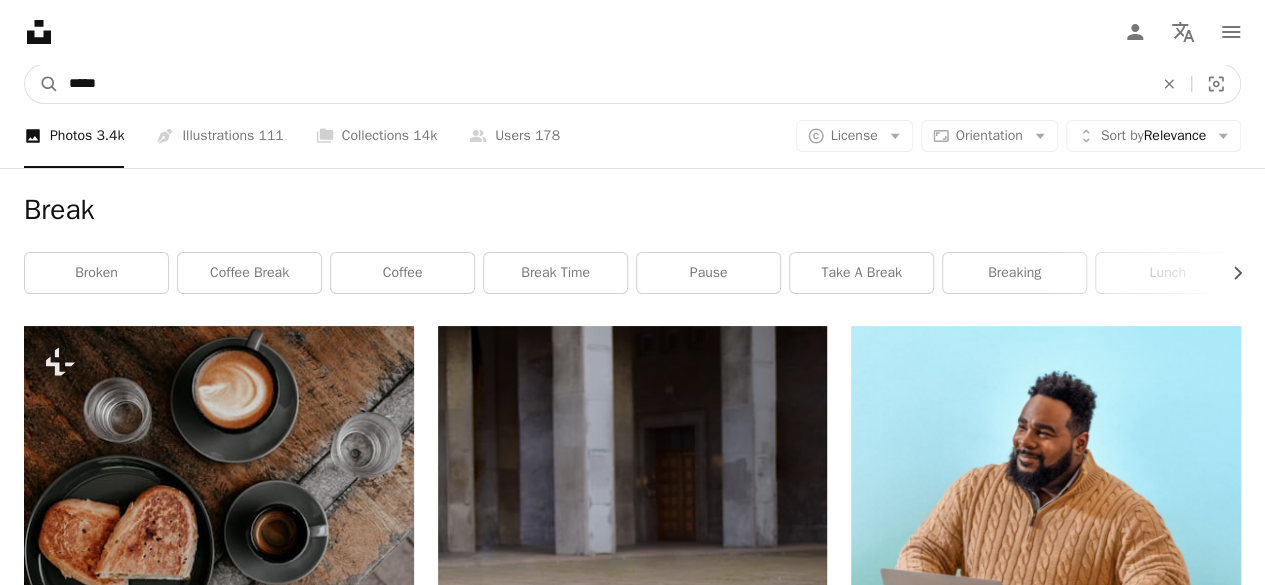 click on "*****" at bounding box center (603, 84) 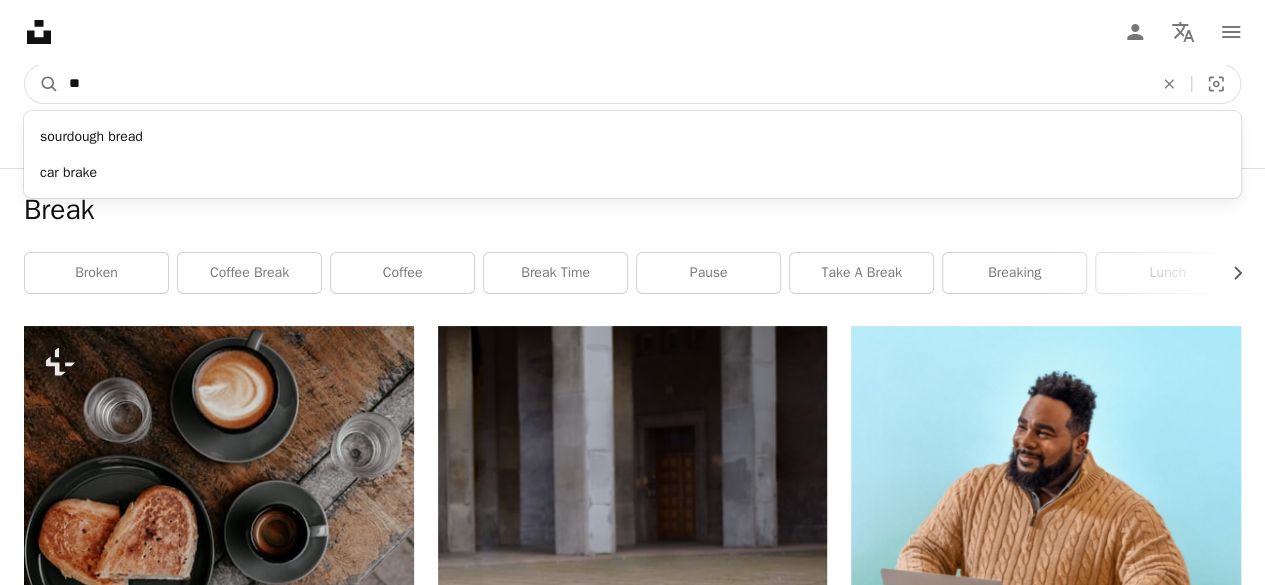 type on "*" 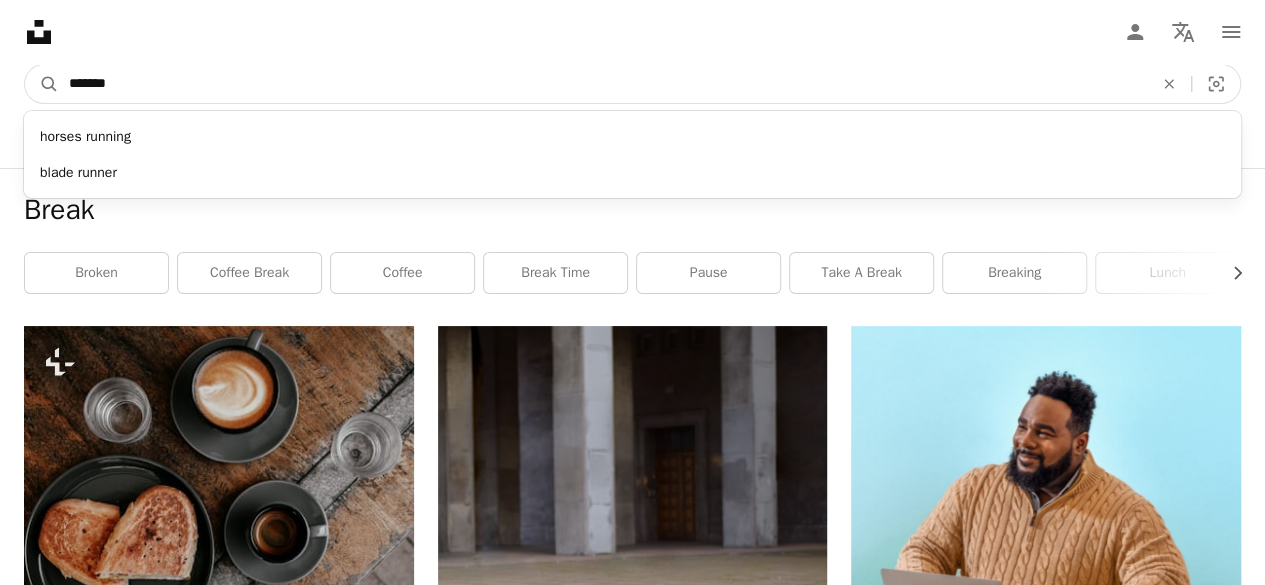 type on "*******" 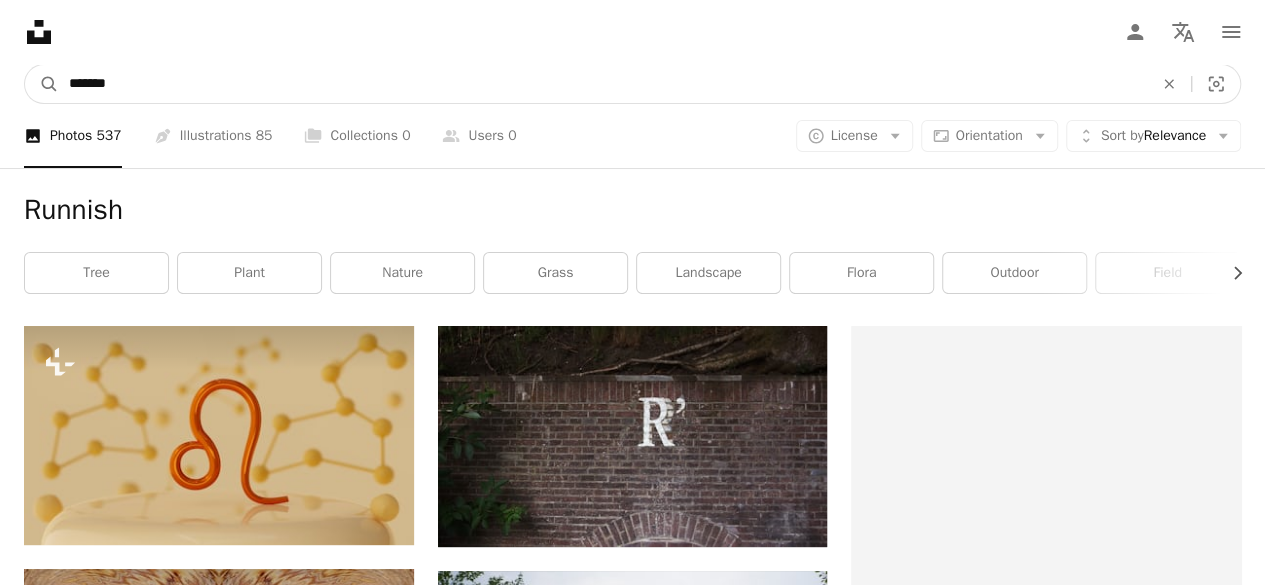 click on "*******" at bounding box center (603, 84) 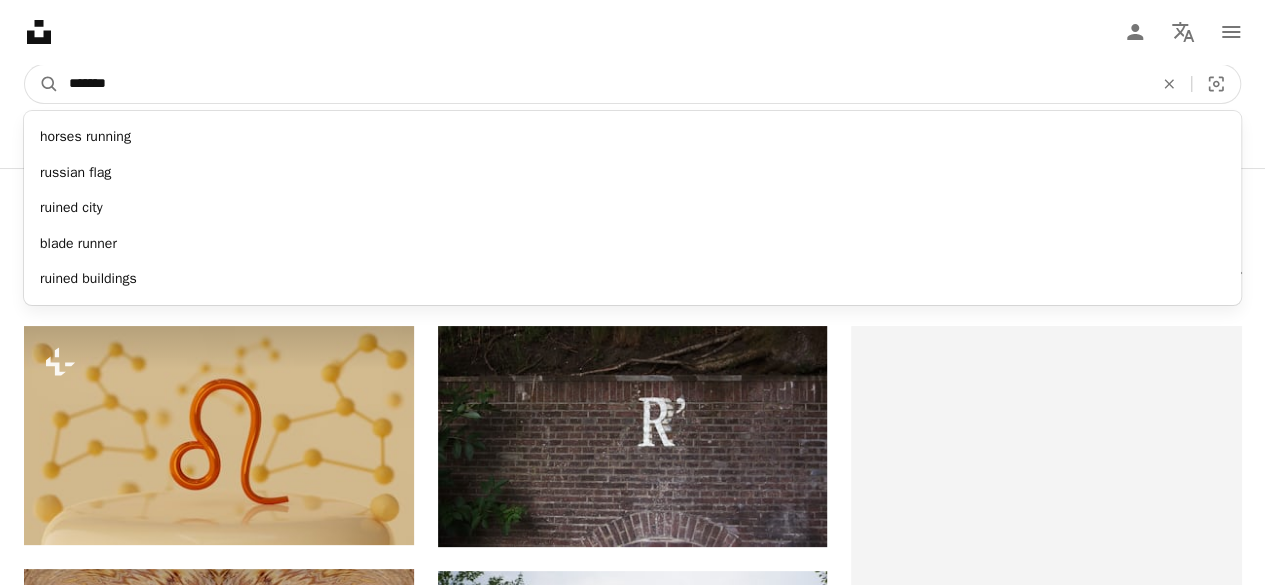 type on "*******" 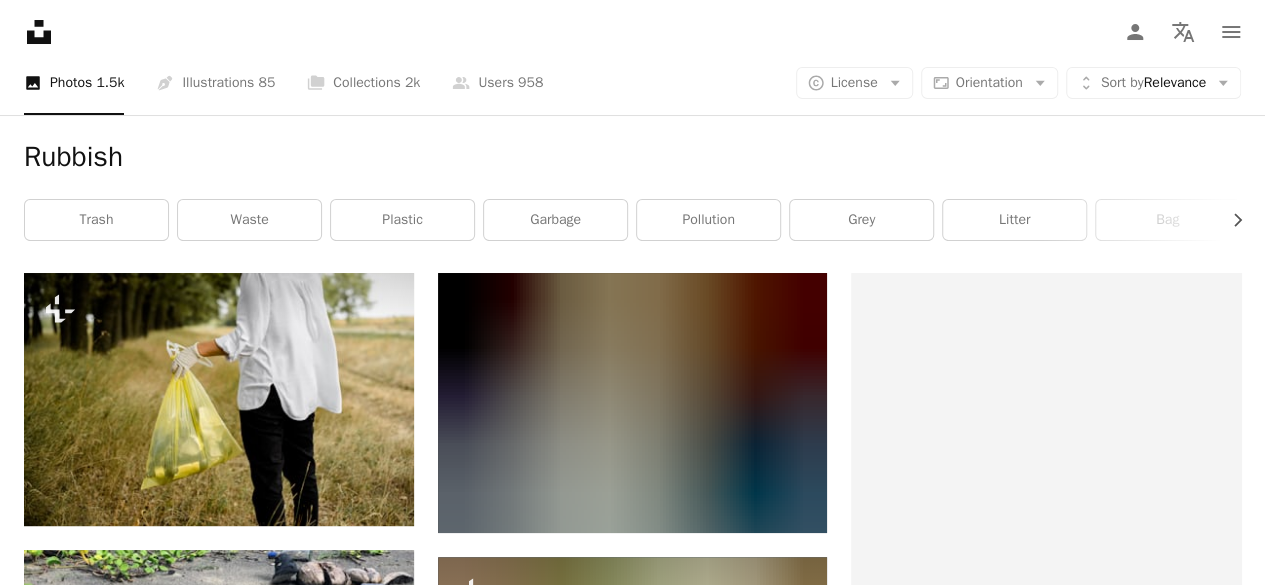 scroll, scrollTop: 0, scrollLeft: 0, axis: both 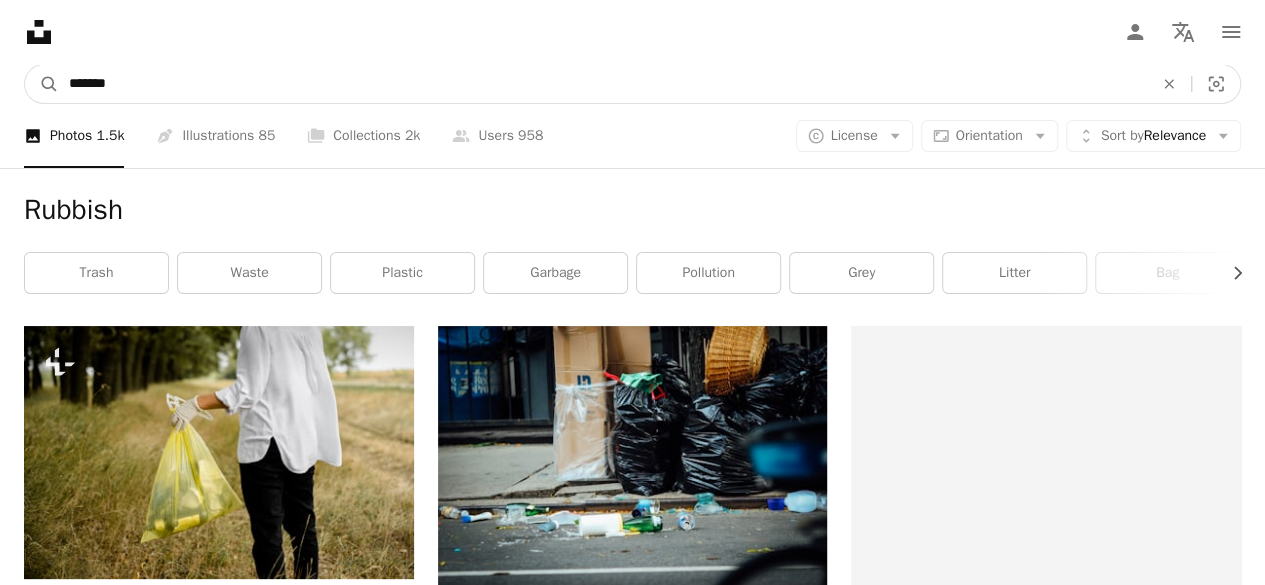 click on "*******" at bounding box center [603, 84] 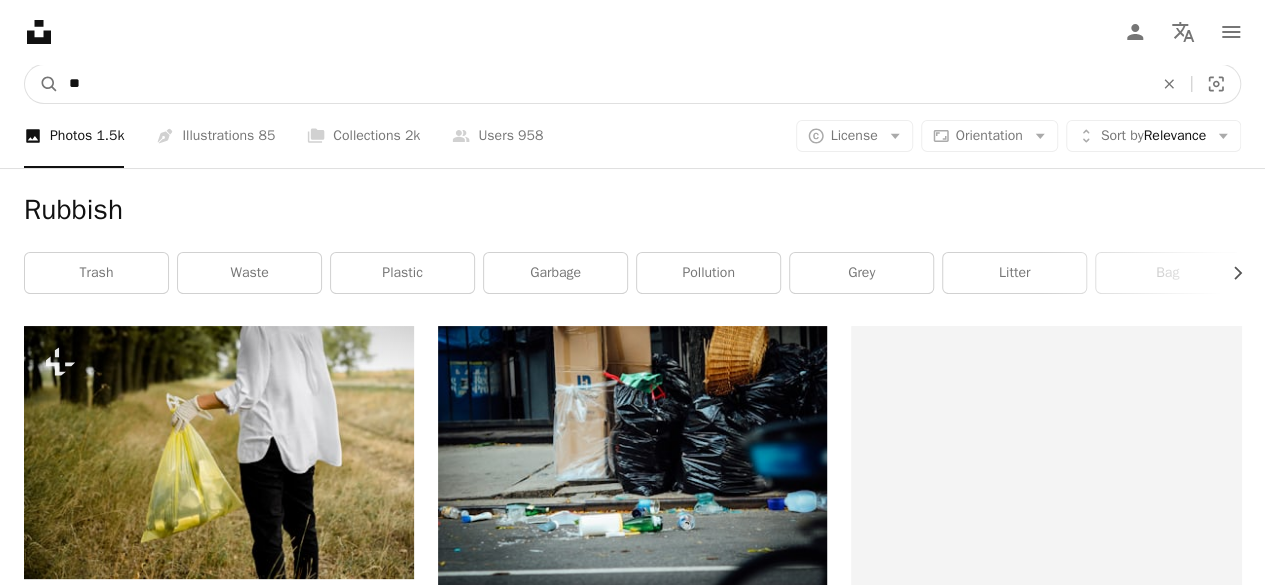 type on "*" 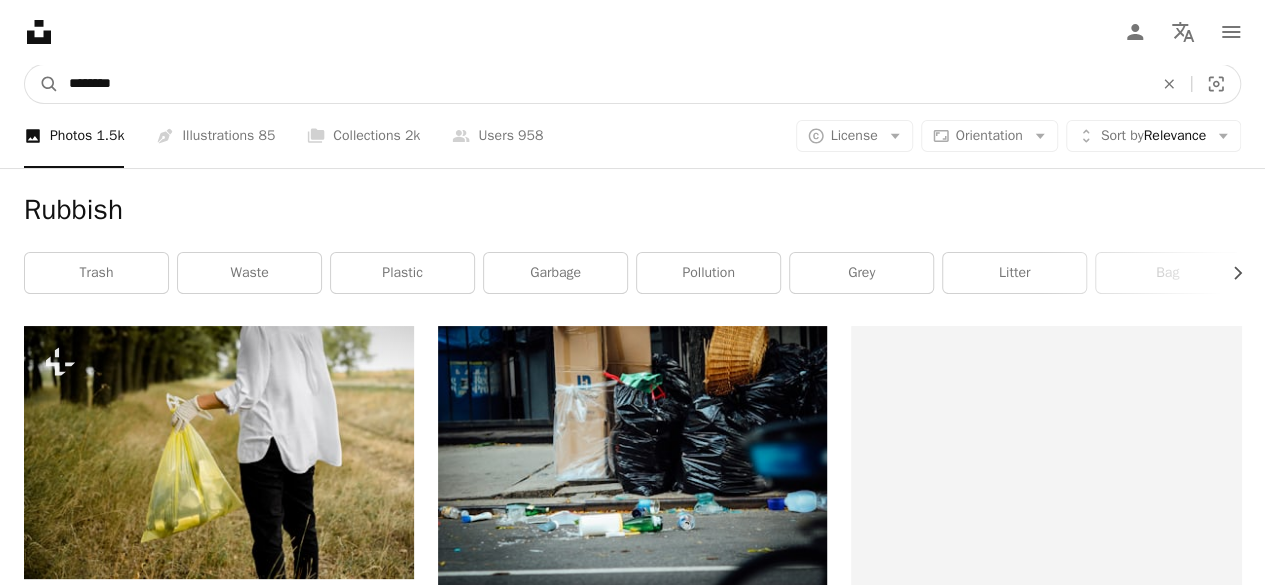 type on "********" 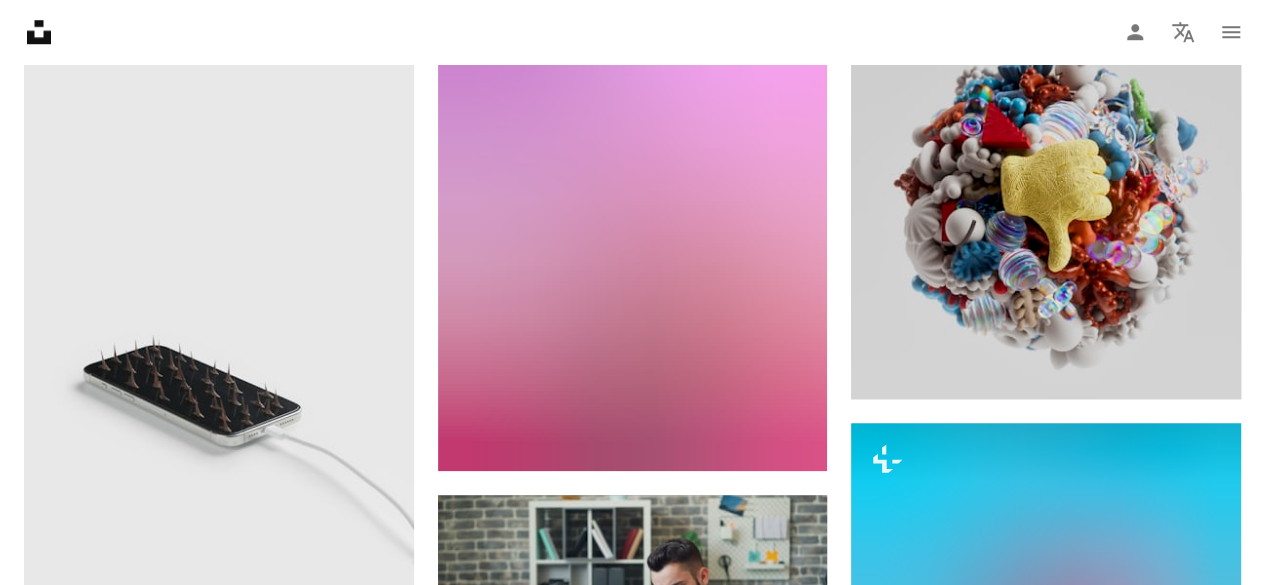 scroll, scrollTop: 880, scrollLeft: 0, axis: vertical 